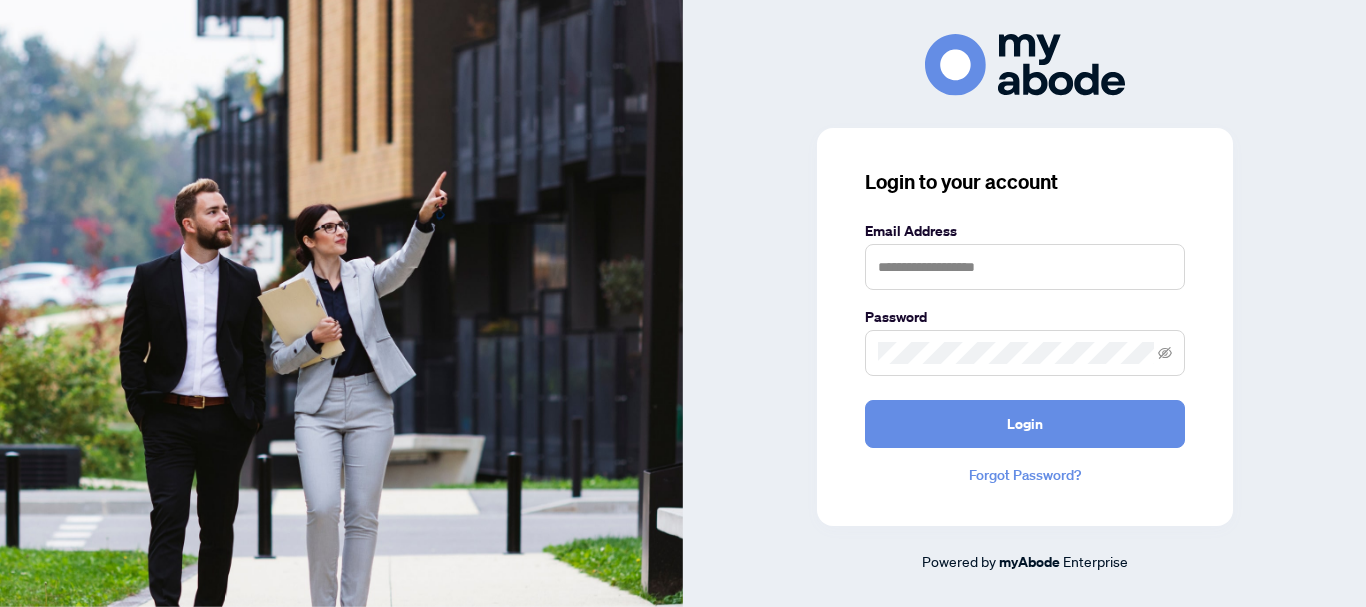 scroll, scrollTop: 0, scrollLeft: 0, axis: both 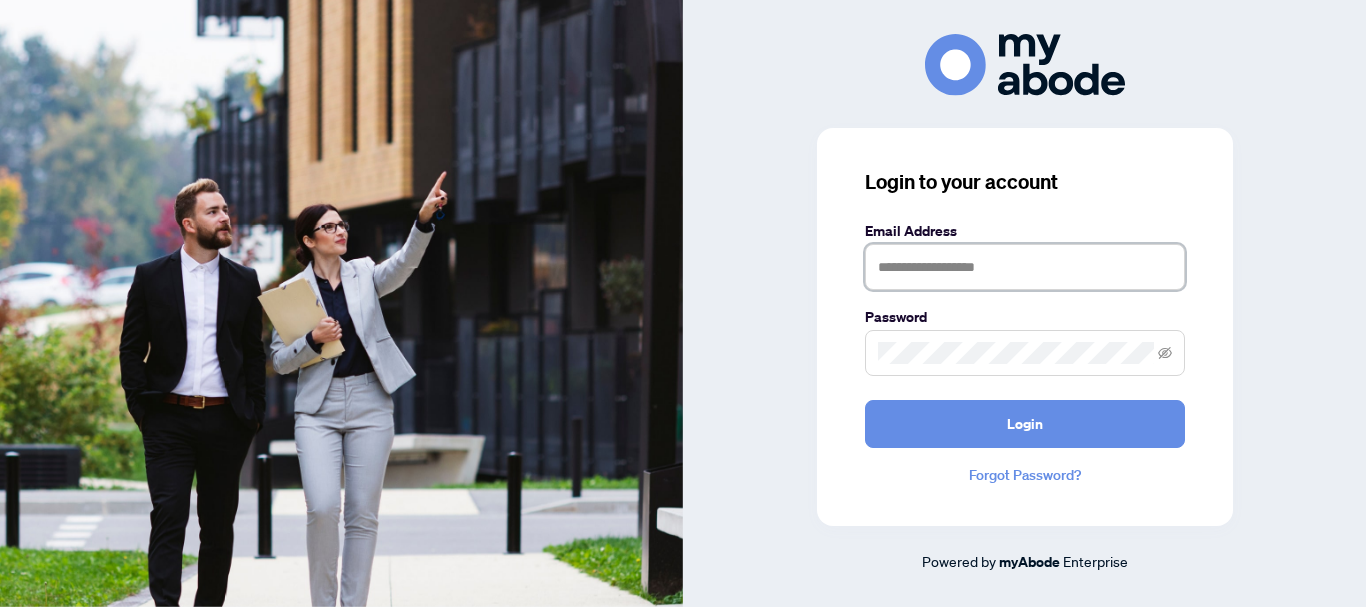 click at bounding box center (1025, 267) 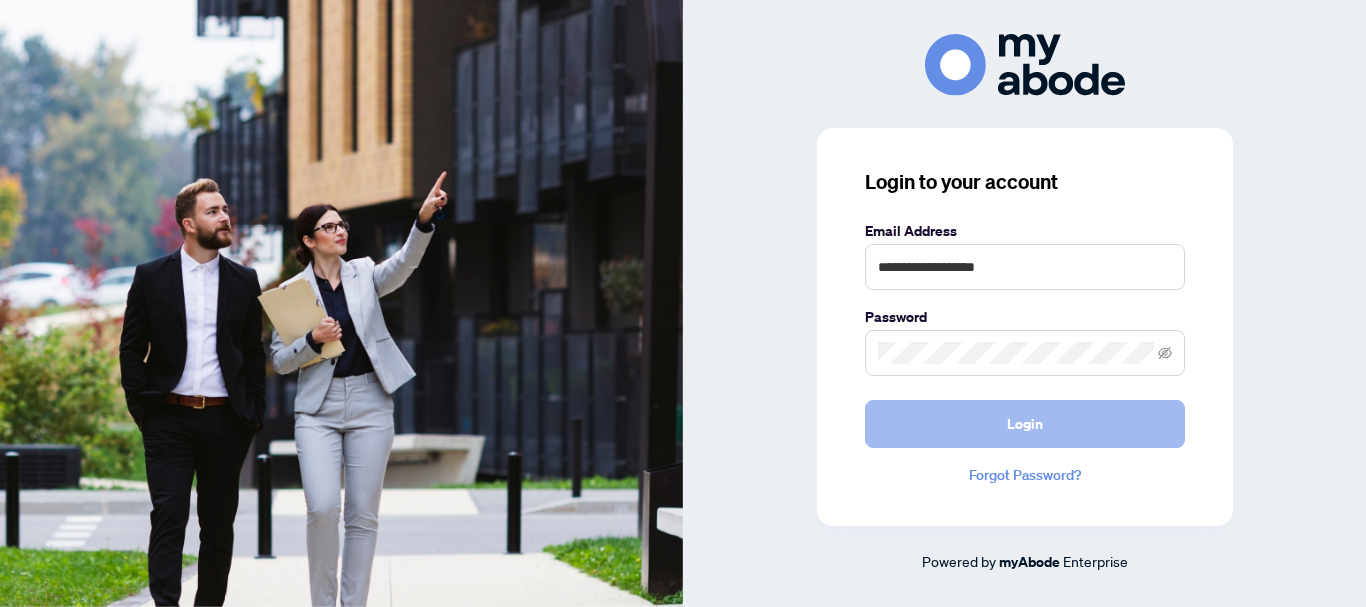 click on "Login" at bounding box center [1025, 424] 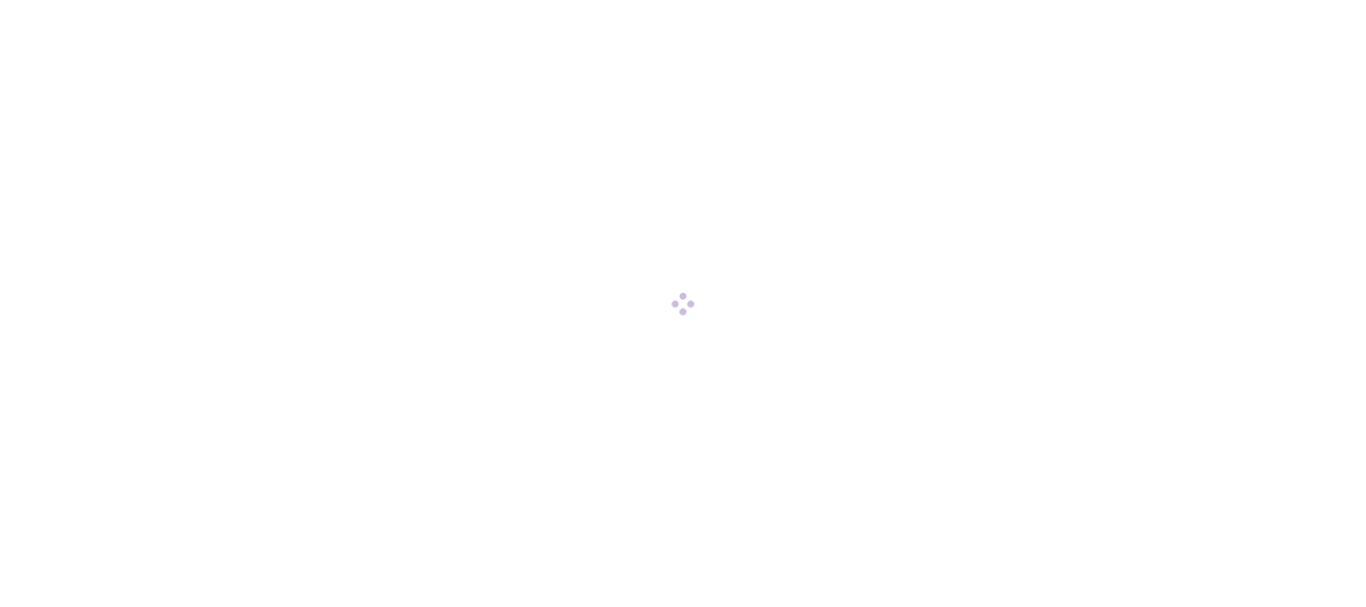 scroll, scrollTop: 0, scrollLeft: 0, axis: both 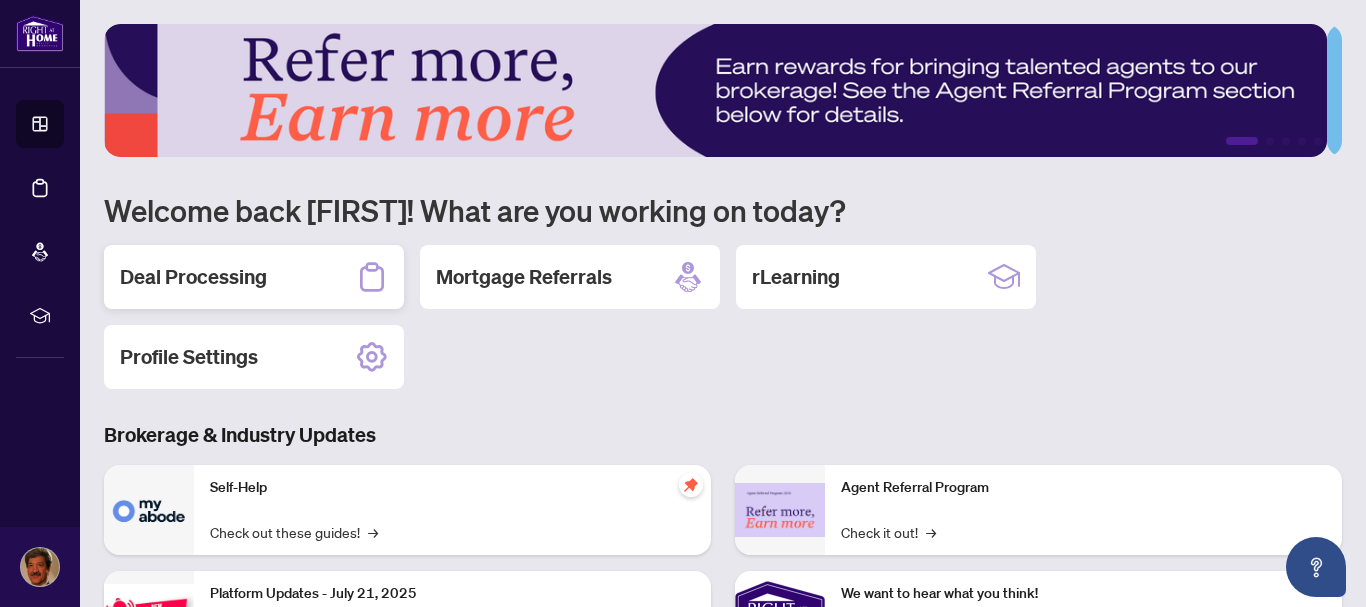 click on "Deal Processing" at bounding box center (193, 277) 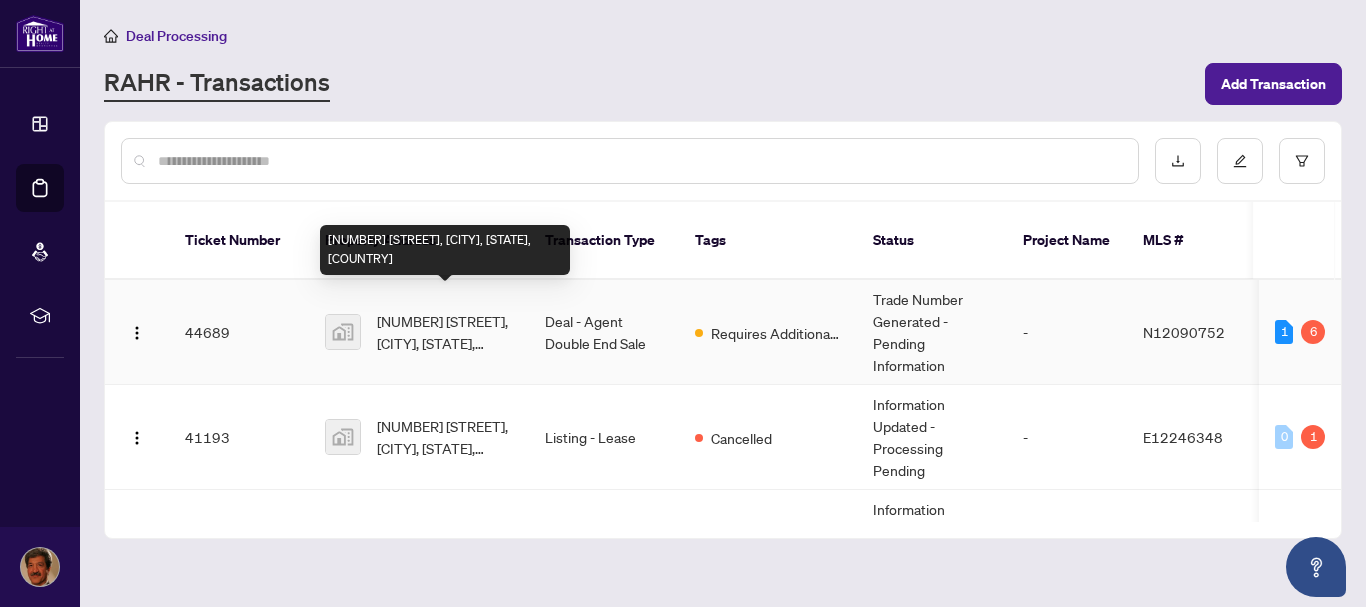 click on "[NUMBER] [STREET], [CITY], [STATE], [COUNTRY]" at bounding box center [445, 332] 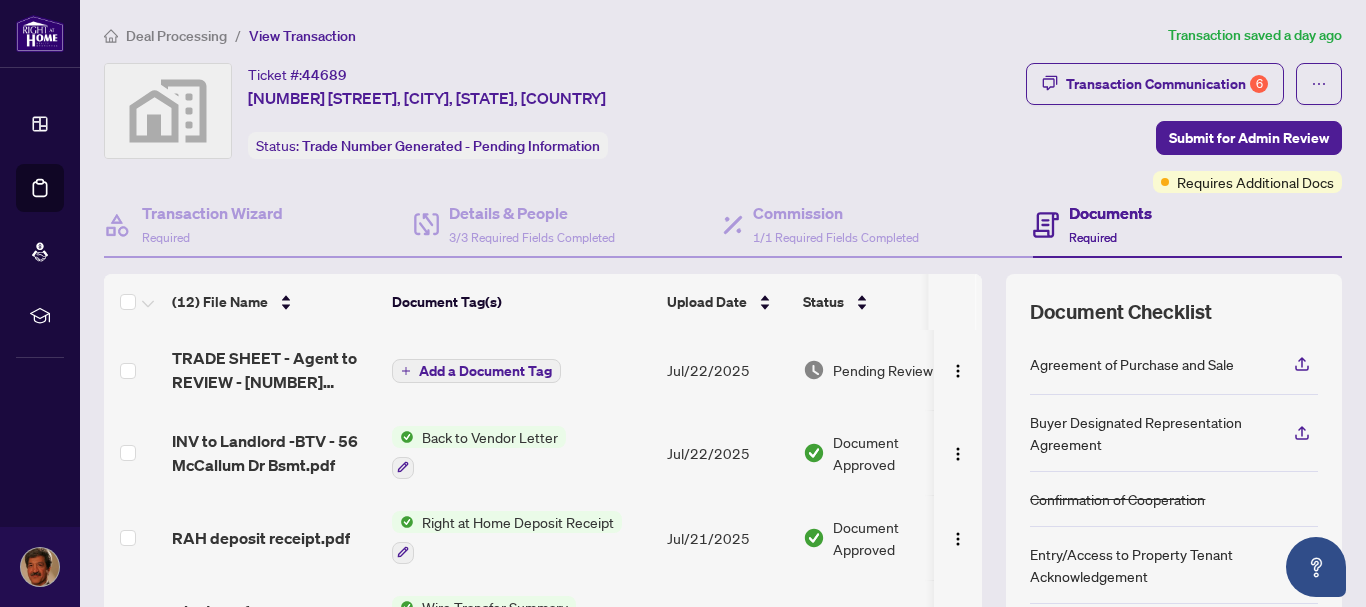 click on "Documents" at bounding box center [1110, 213] 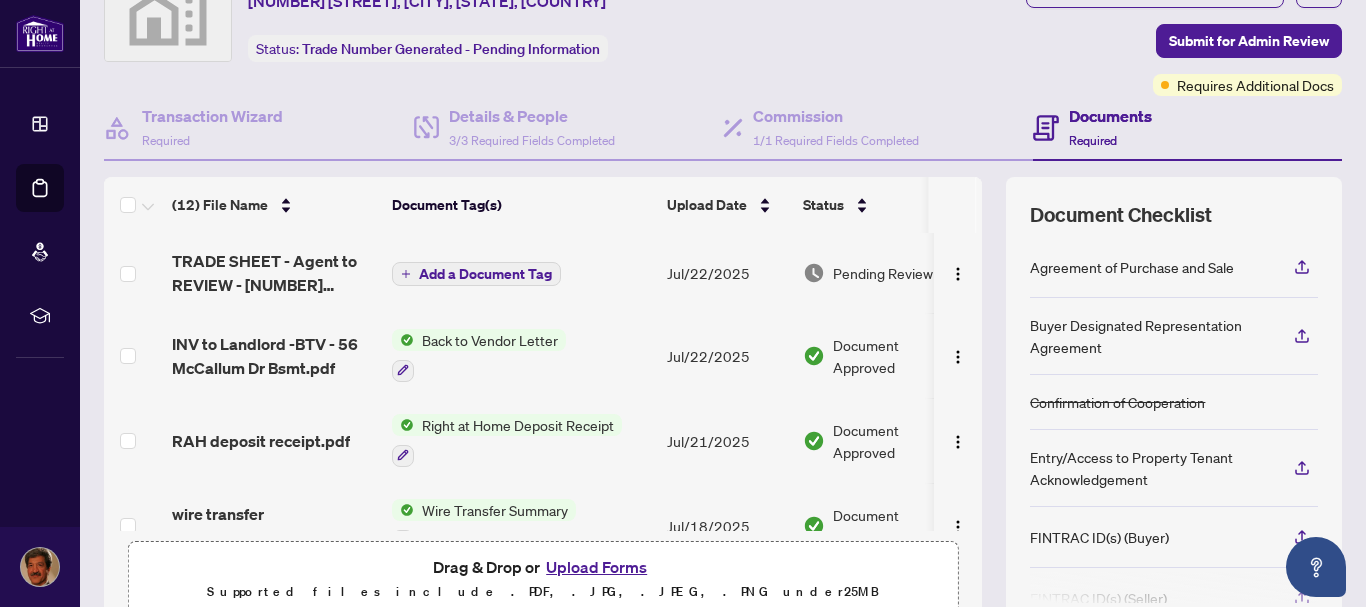 scroll, scrollTop: 120, scrollLeft: 0, axis: vertical 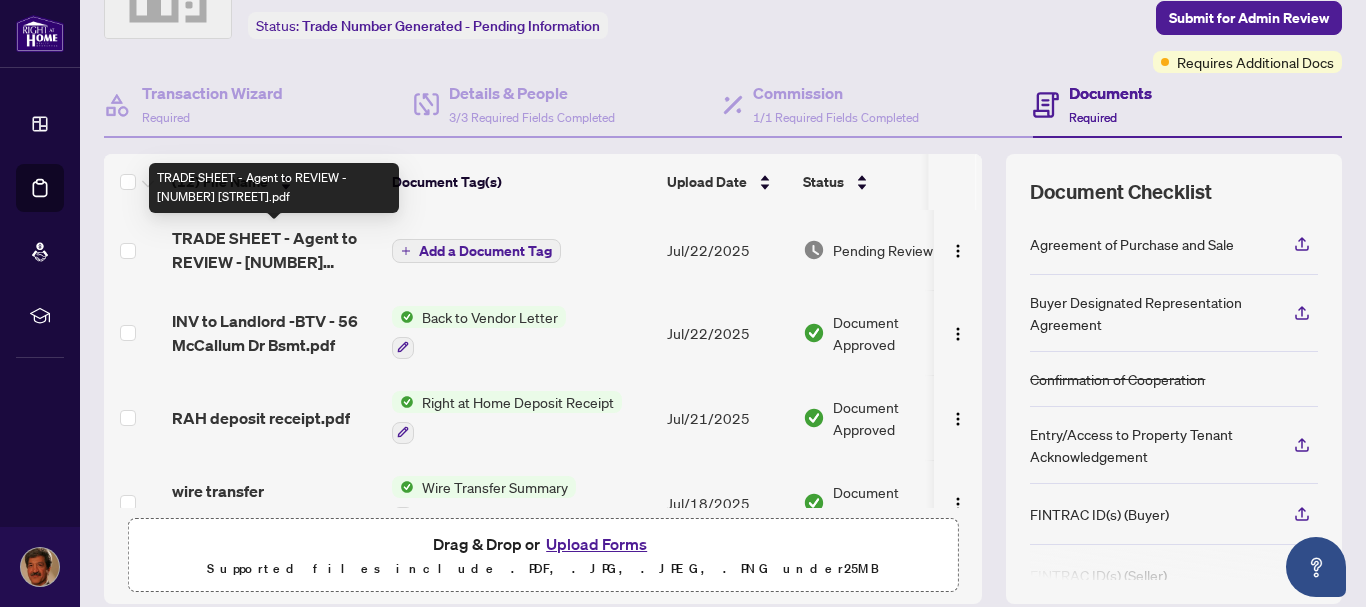 click on "TRADE SHEET - Agent to REVIEW - [NUMBER] [STREET].pdf" at bounding box center (274, 250) 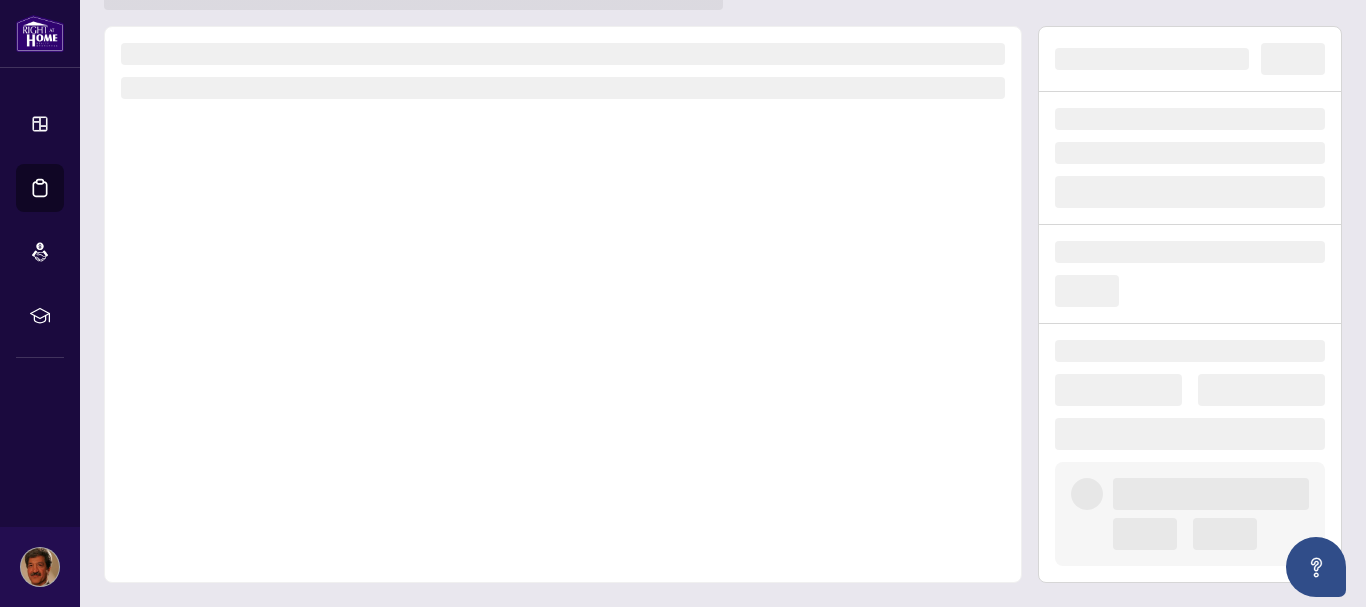 scroll, scrollTop: 0, scrollLeft: 0, axis: both 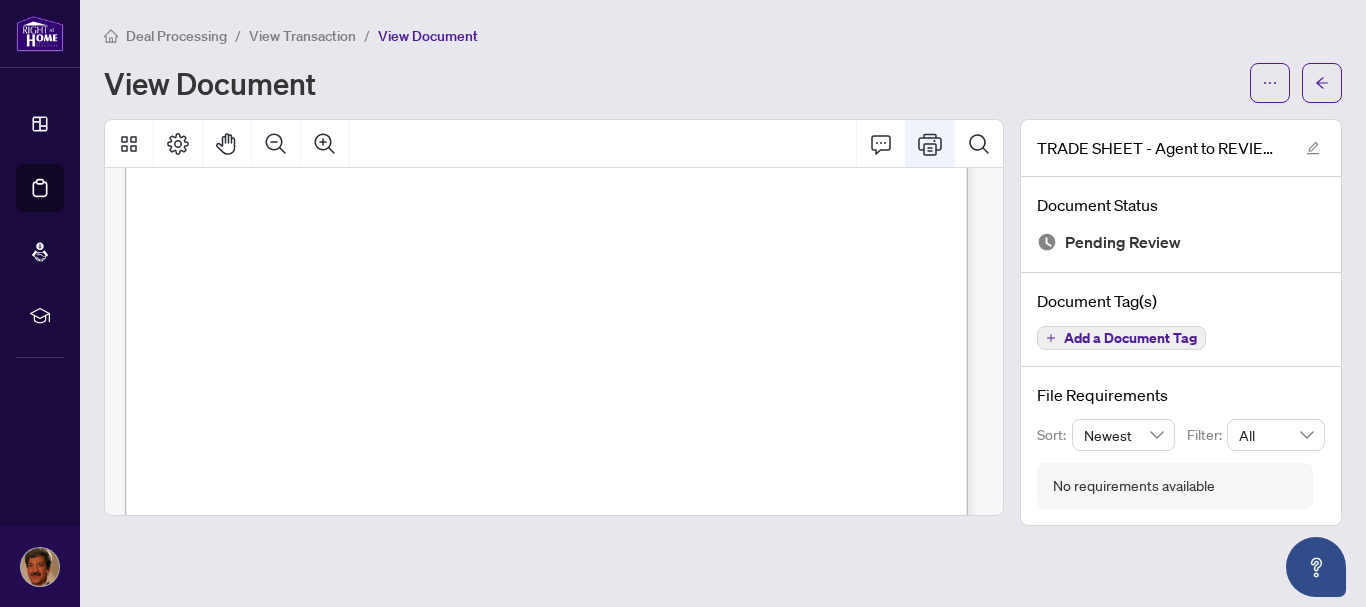 click 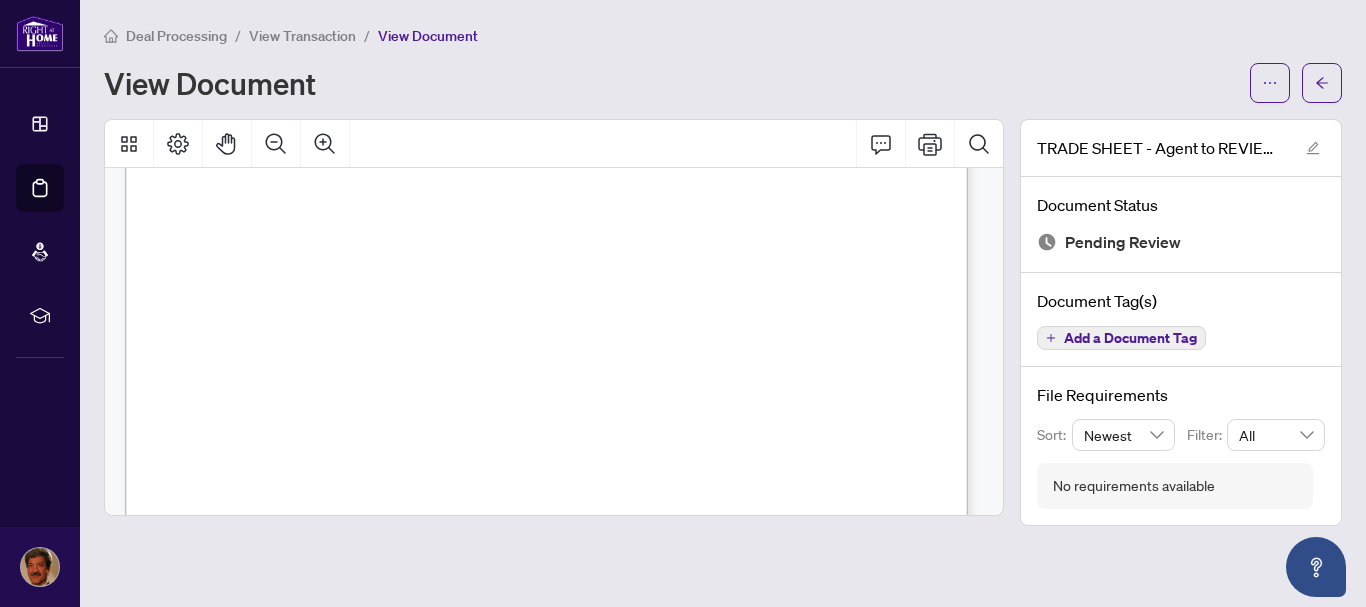 click on "View Document" at bounding box center [671, 83] 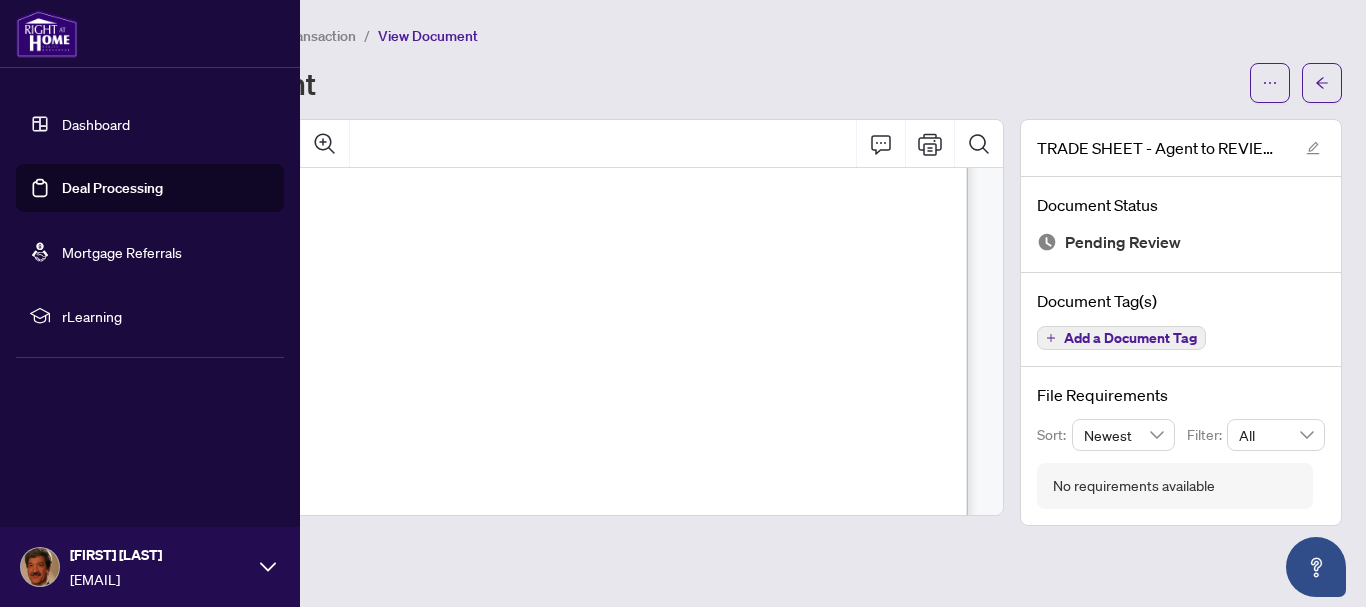 drag, startPoint x: 91, startPoint y: 121, endPoint x: 127, endPoint y: 128, distance: 36.67424 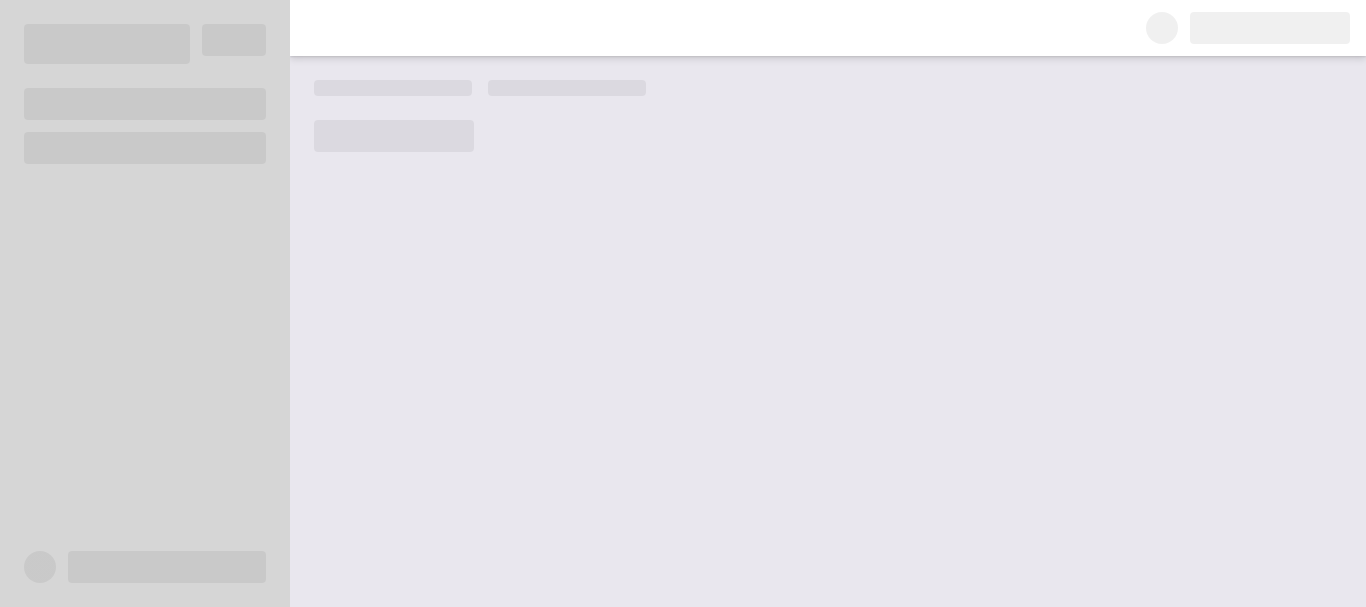 scroll, scrollTop: 0, scrollLeft: 0, axis: both 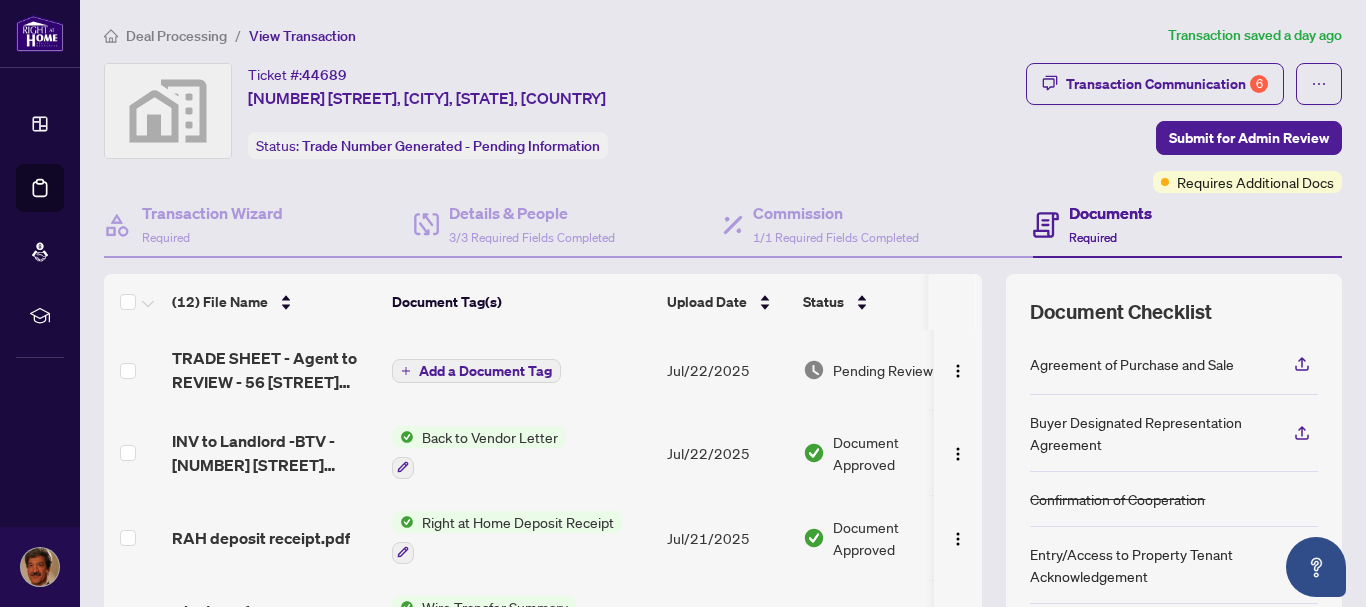 click on "Back to Vendor Letter" at bounding box center (490, 437) 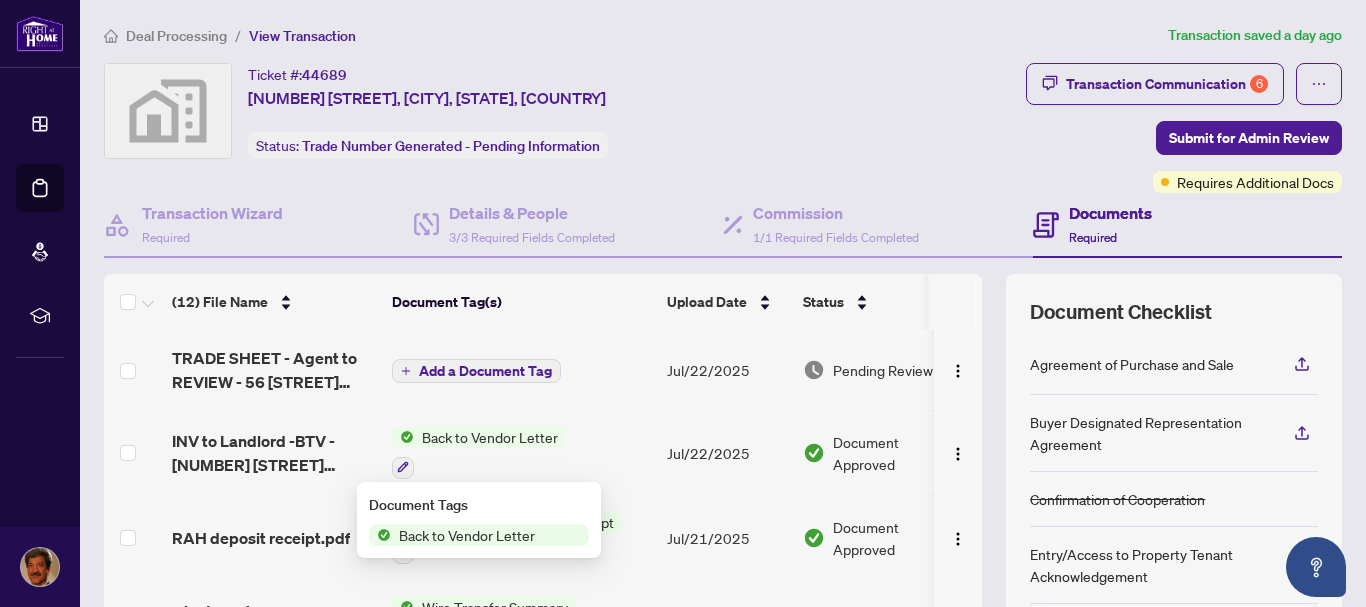click on "Back to Vendor Letter" at bounding box center (467, 535) 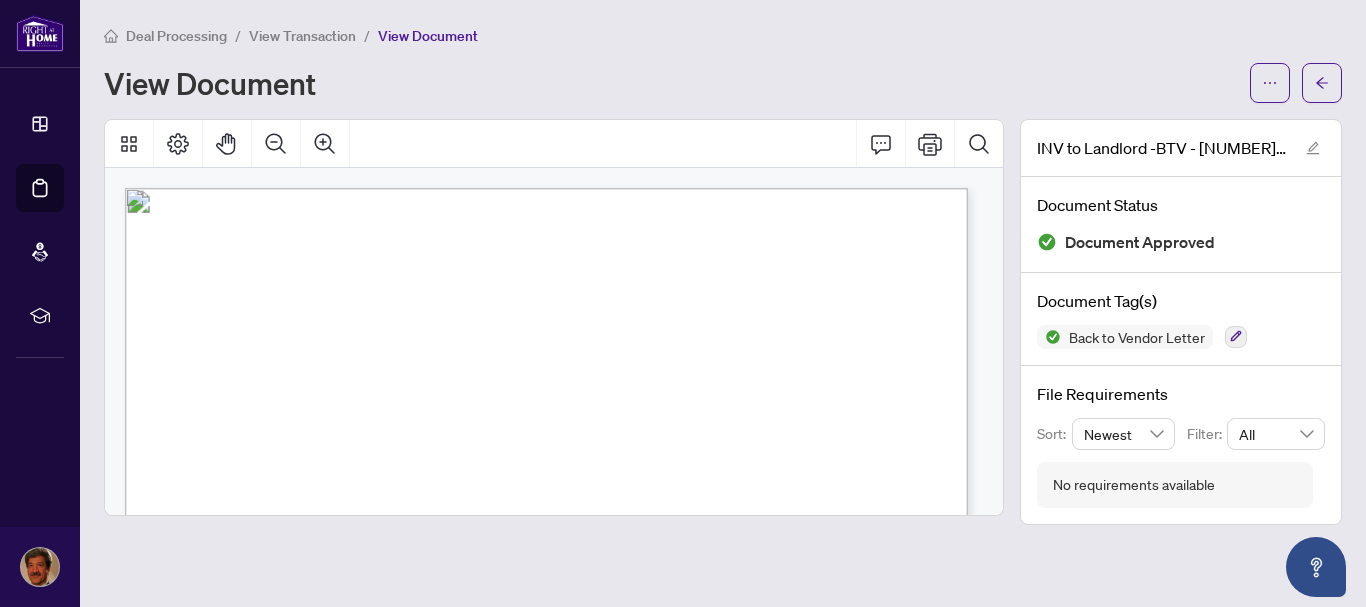 scroll, scrollTop: 303, scrollLeft: 0, axis: vertical 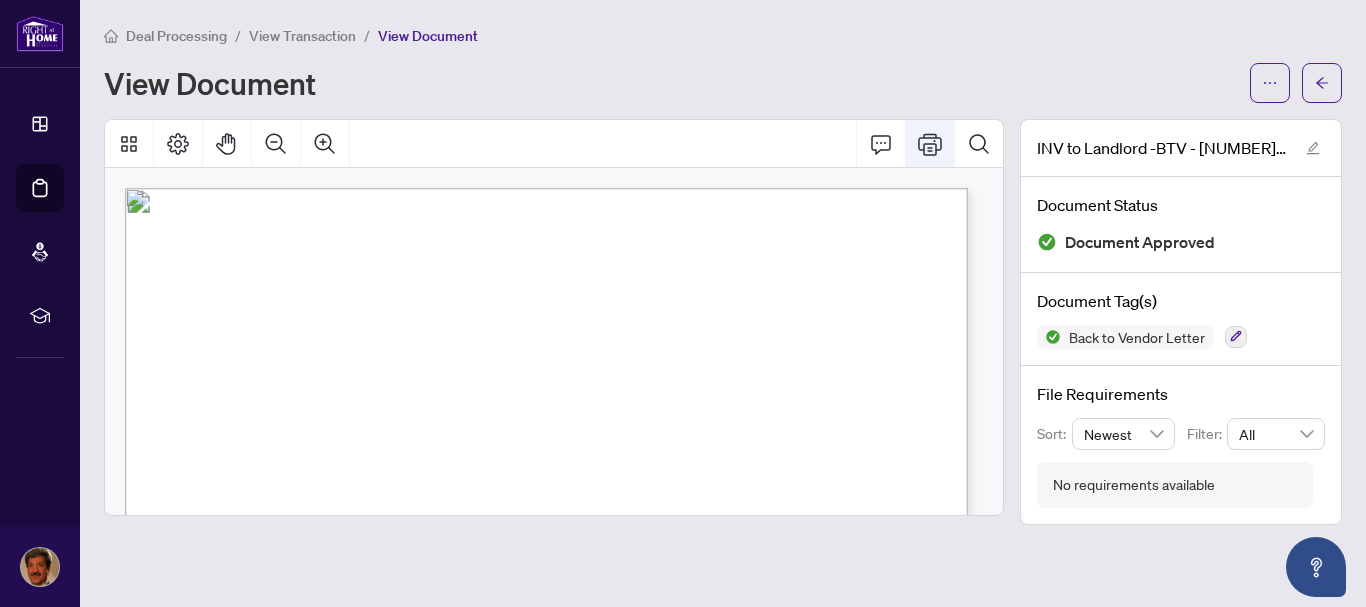 click 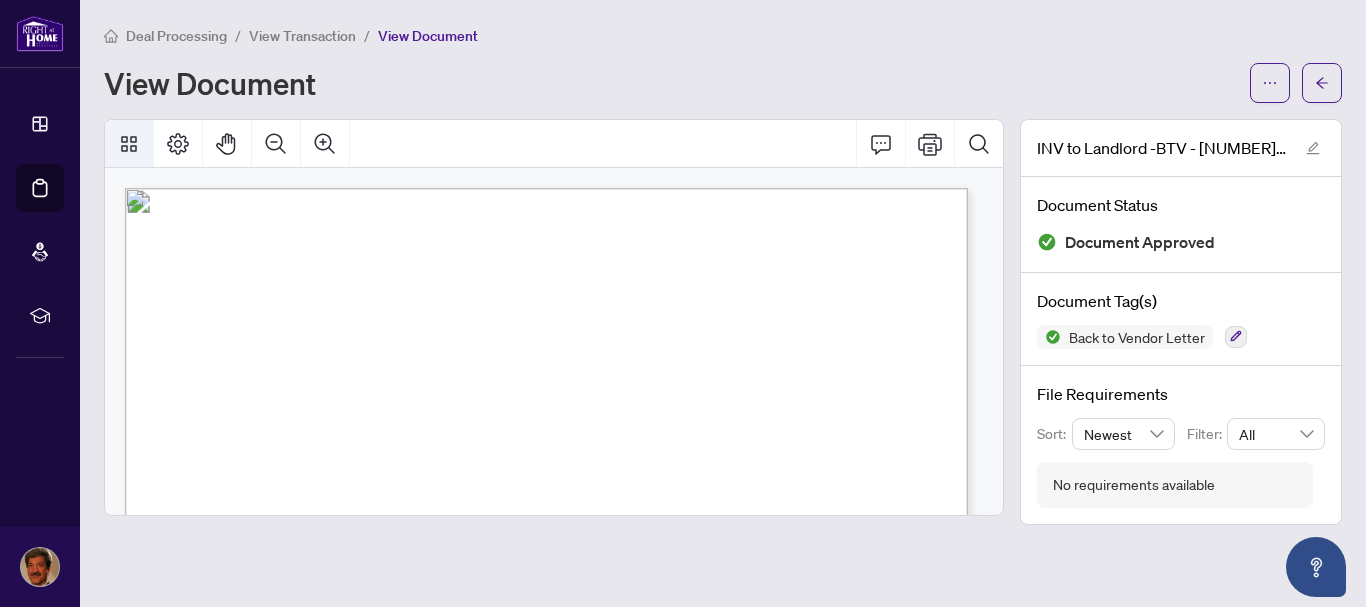click 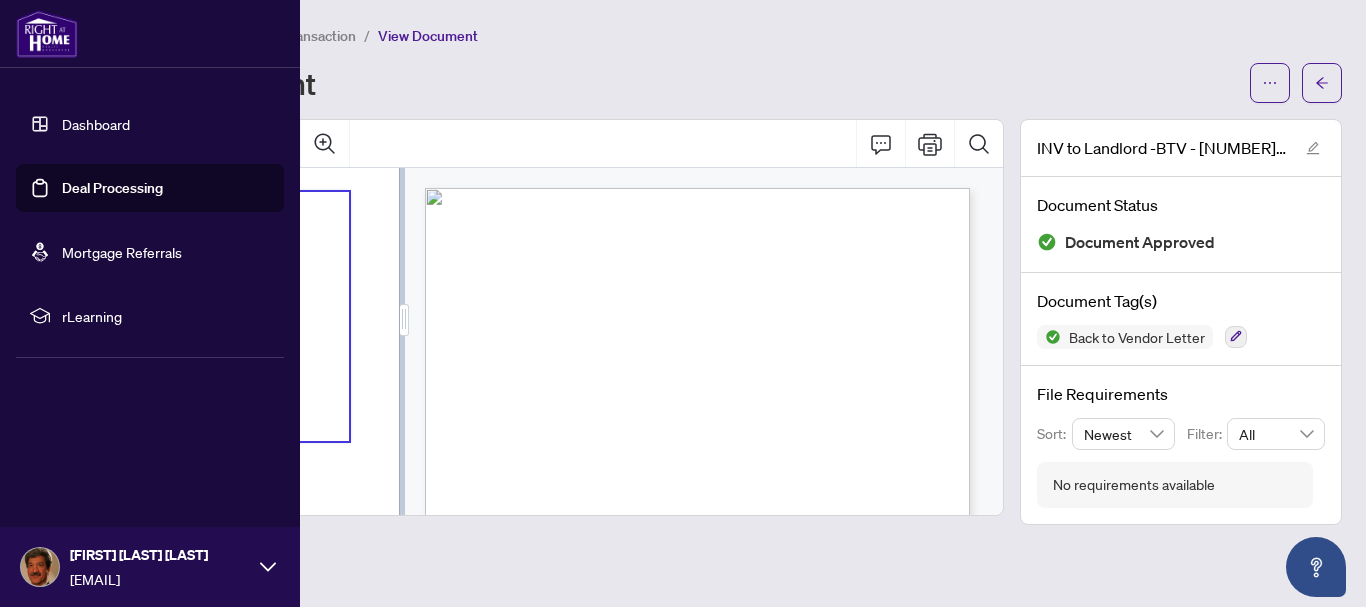 click on "Dashboard" at bounding box center (96, 124) 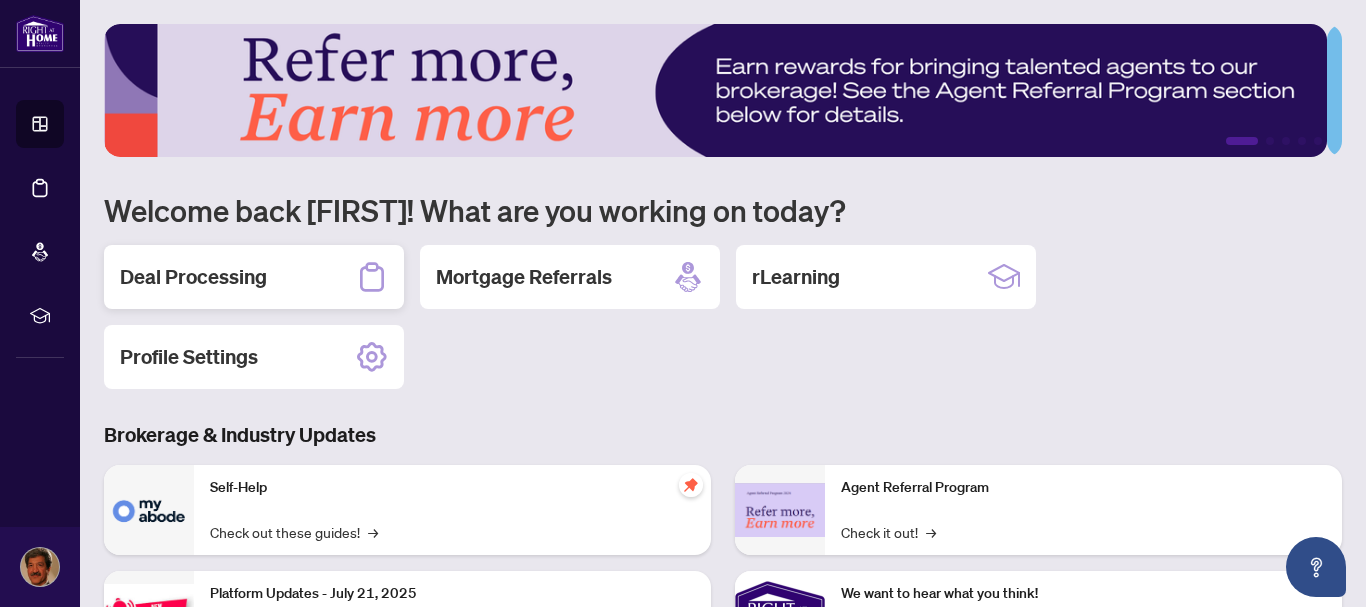 click on "Deal Processing" at bounding box center [193, 277] 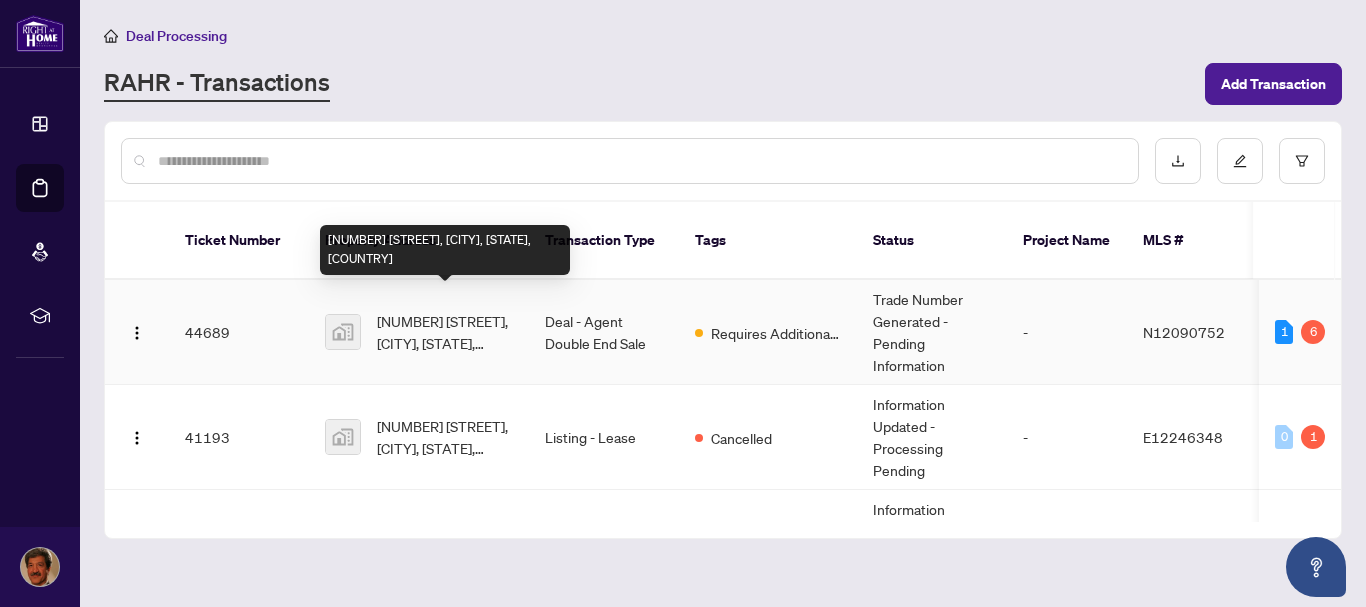 click on "[NUMBER] [STREET], [CITY], [STATE], [COUNTRY]" at bounding box center [445, 332] 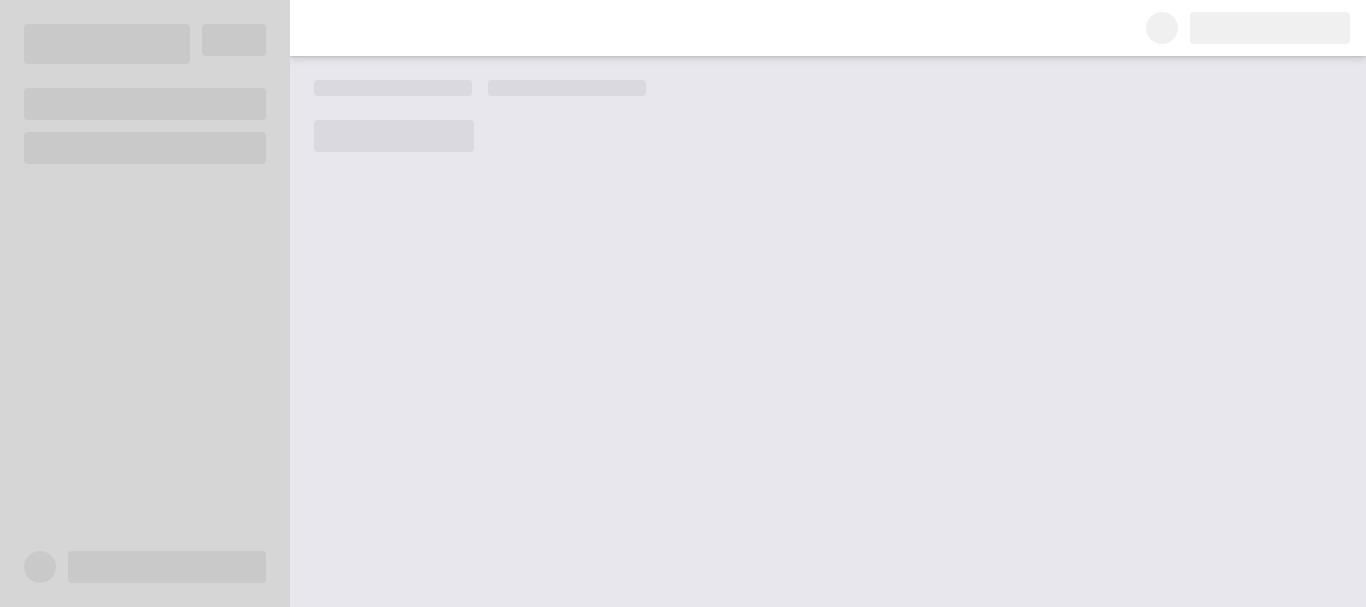 scroll, scrollTop: 0, scrollLeft: 0, axis: both 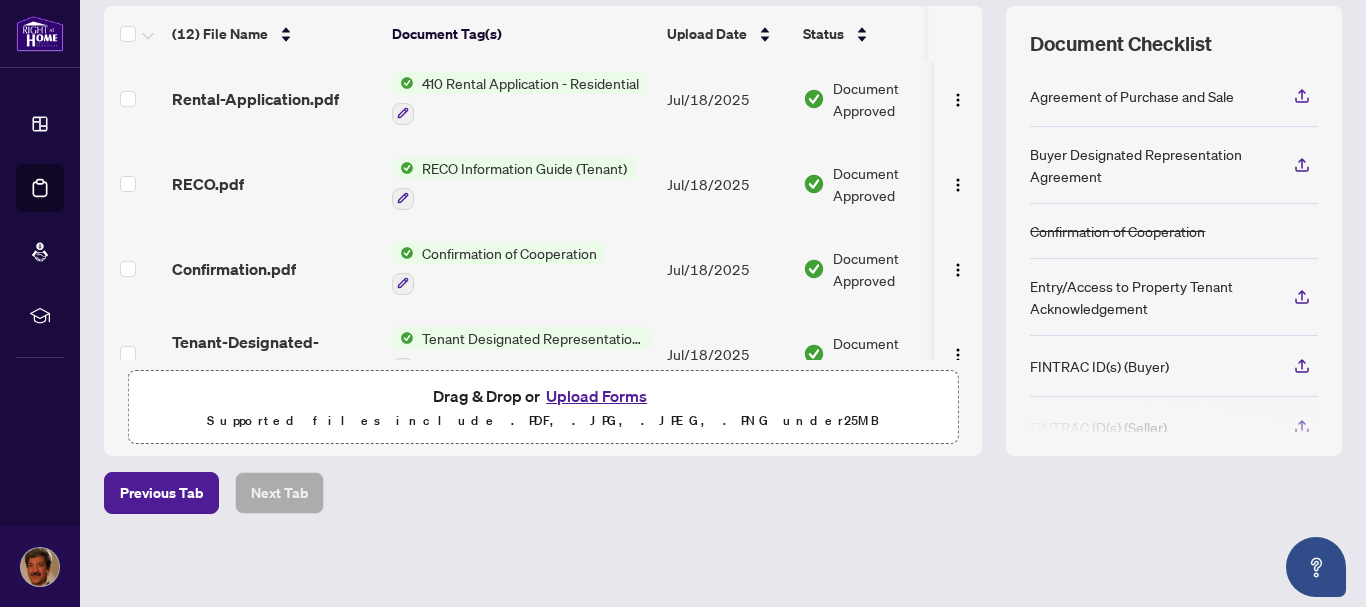 click at bounding box center [958, 183] 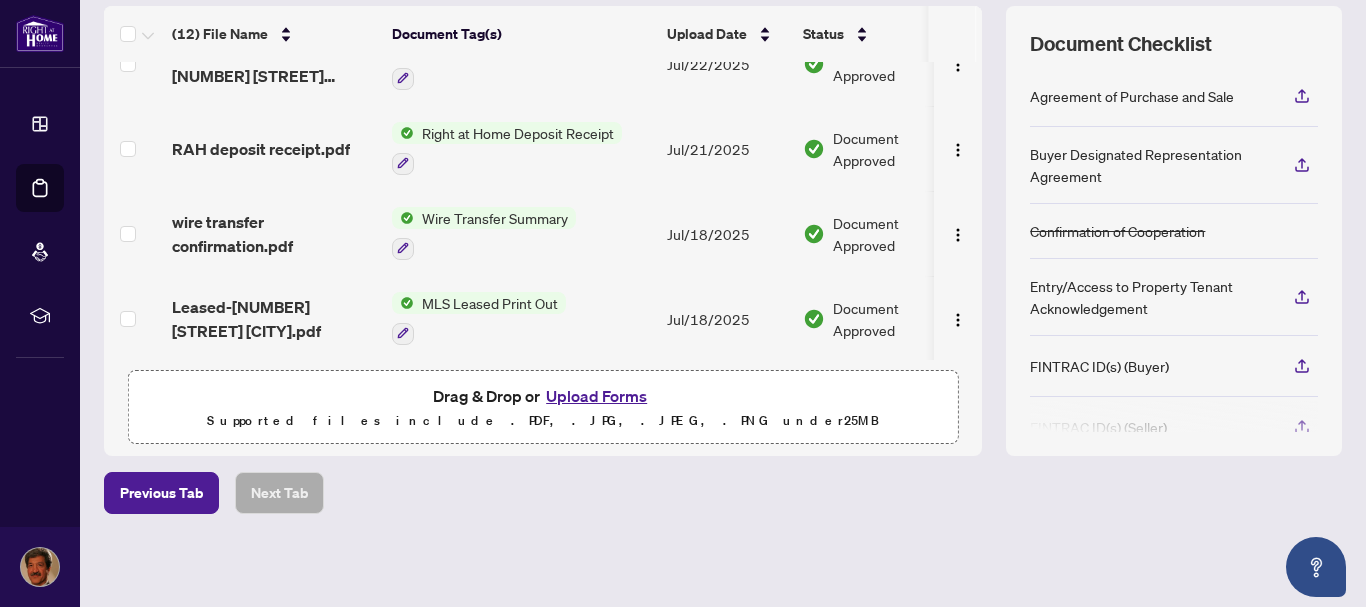 scroll, scrollTop: 100, scrollLeft: 0, axis: vertical 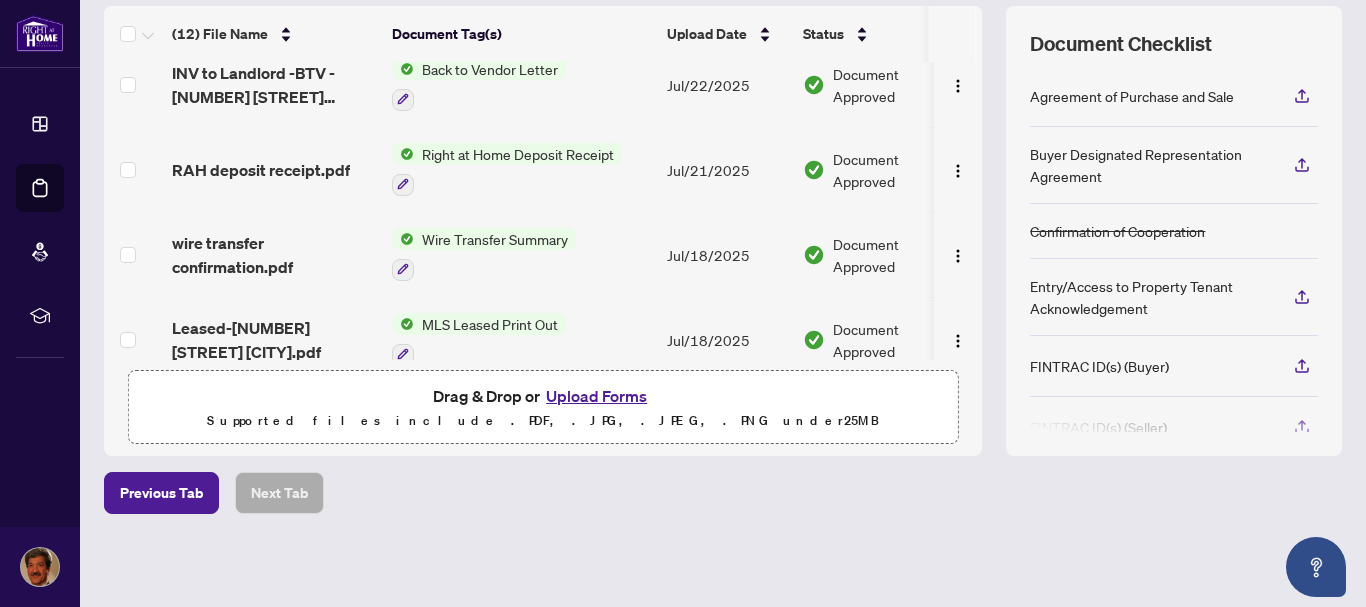 click at bounding box center (979, 34) 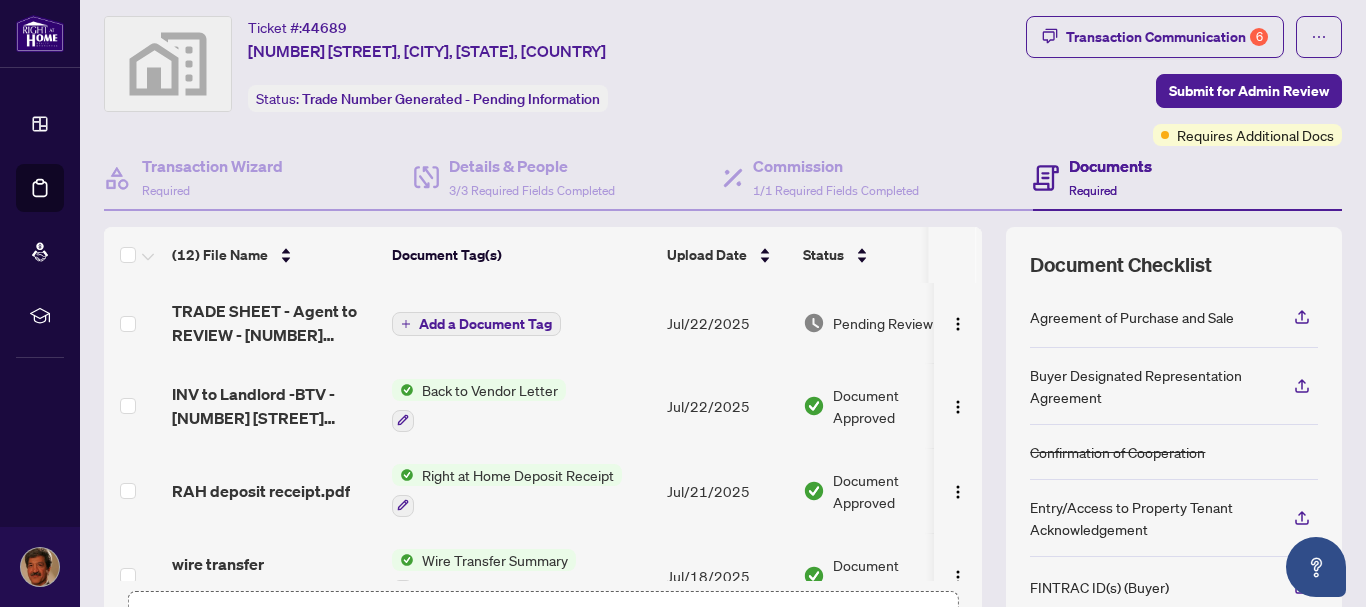 scroll, scrollTop: 0, scrollLeft: 0, axis: both 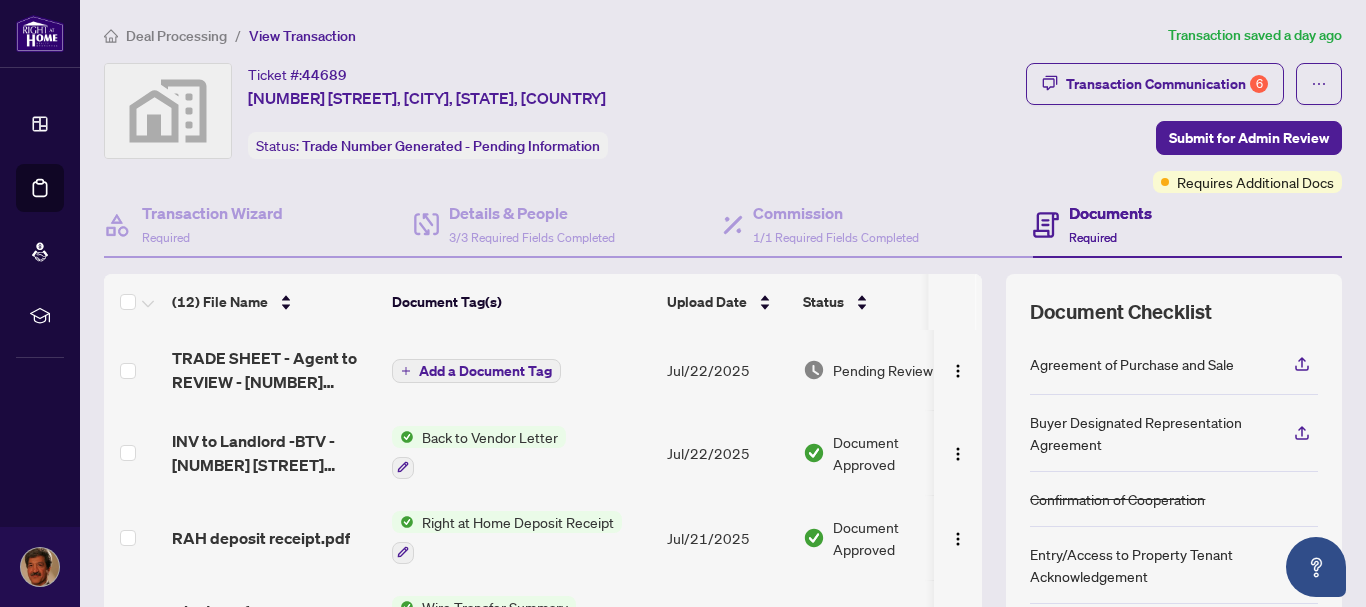 click on "Transaction Communication 6 Submit for Admin Review Requires Additional Docs" at bounding box center [1081, 128] 